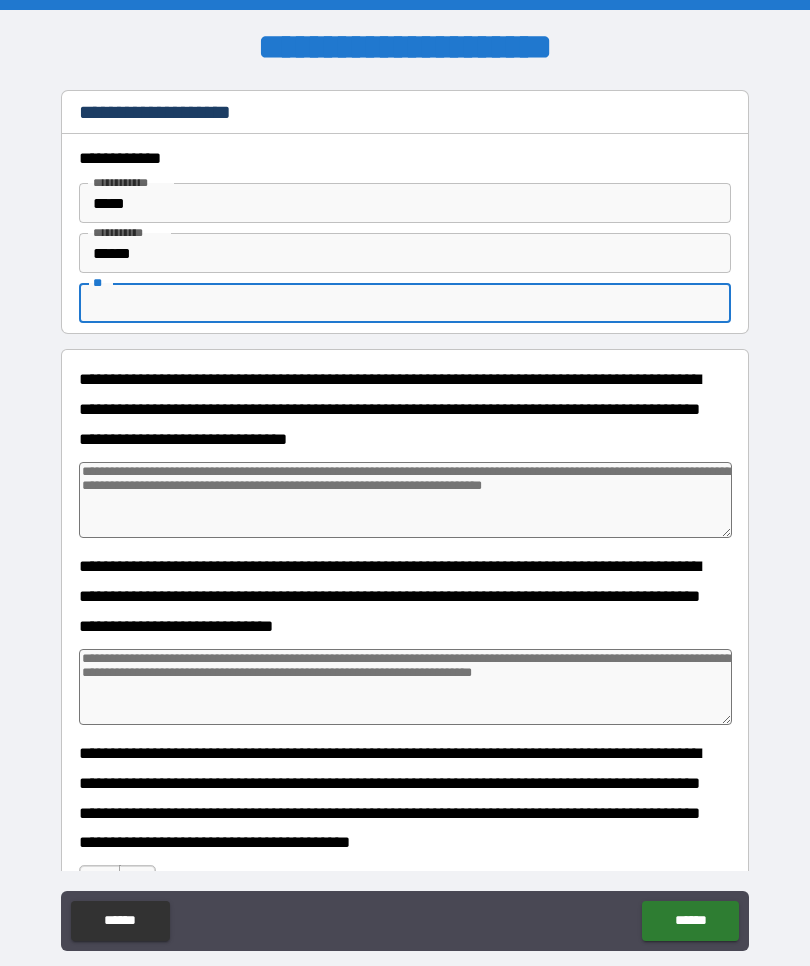 scroll, scrollTop: 0, scrollLeft: 0, axis: both 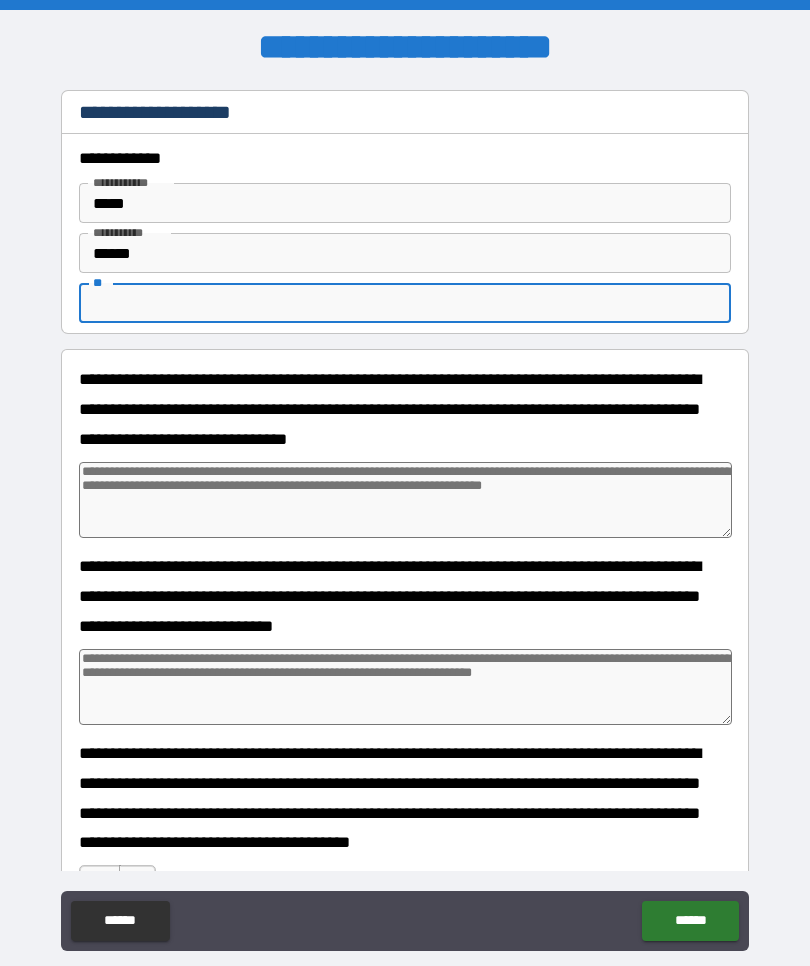 click on "******" at bounding box center (120, 921) 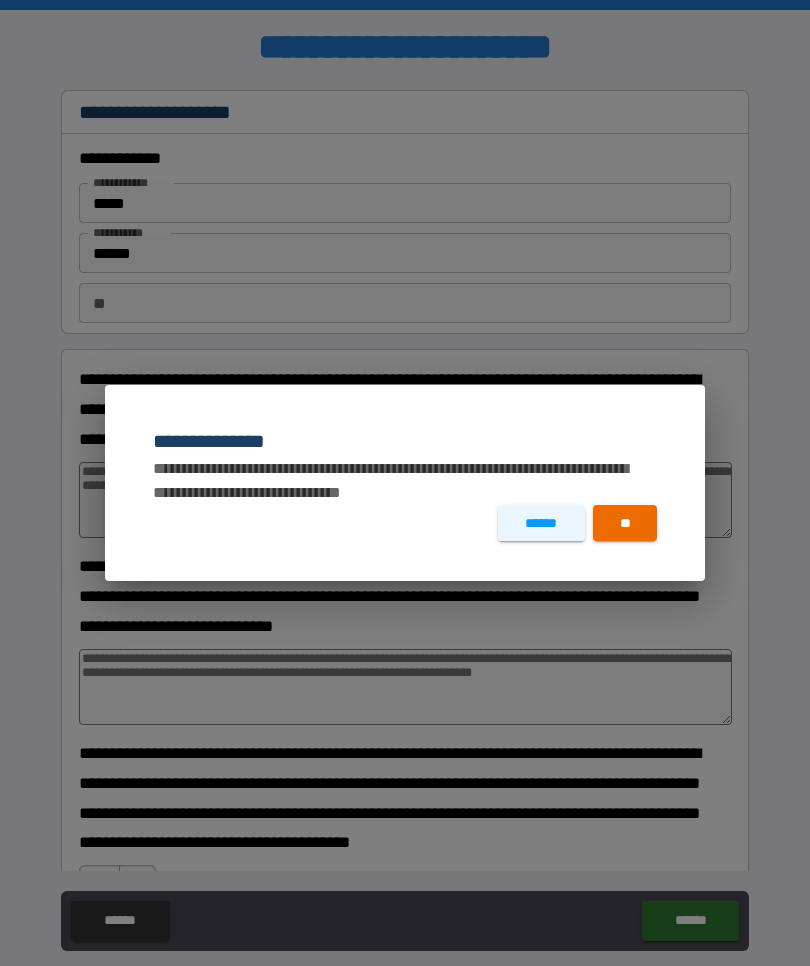 click on "**" at bounding box center (625, 523) 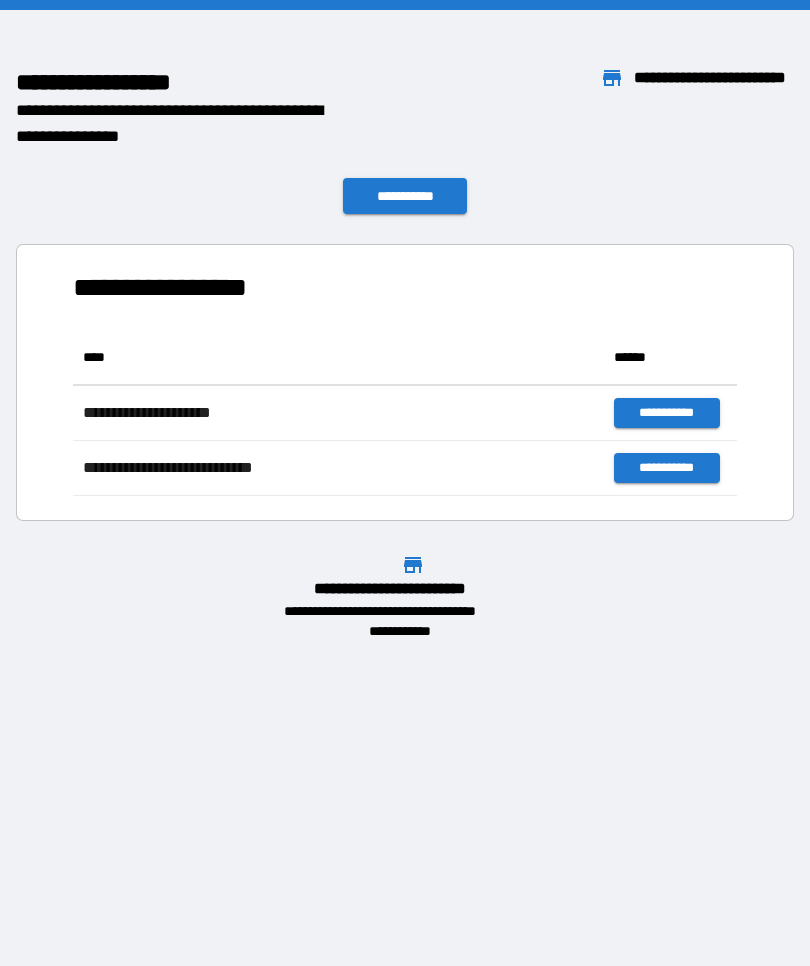scroll, scrollTop: 1, scrollLeft: 1, axis: both 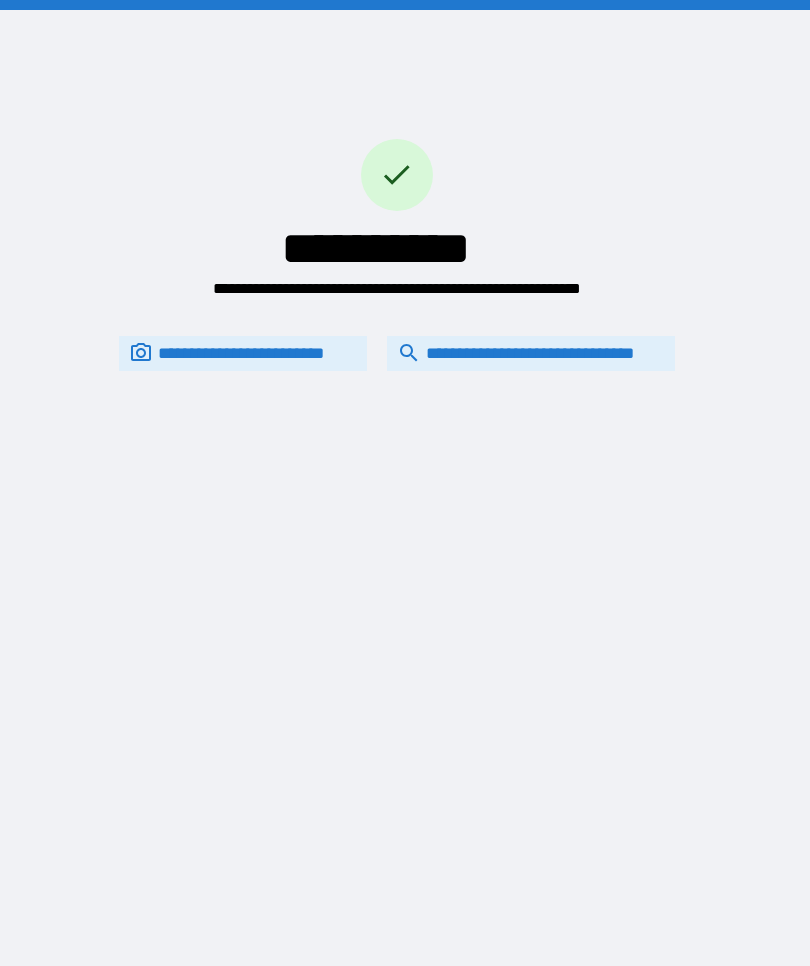 click on "**********" at bounding box center [531, 353] 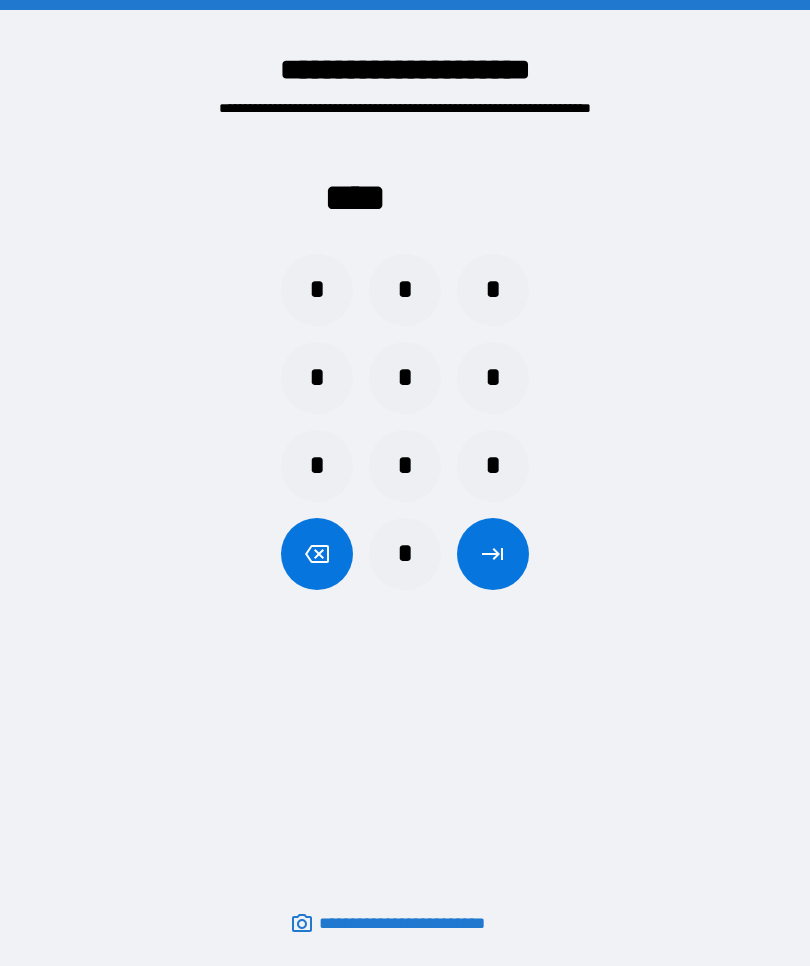 click on "*" at bounding box center (493, 378) 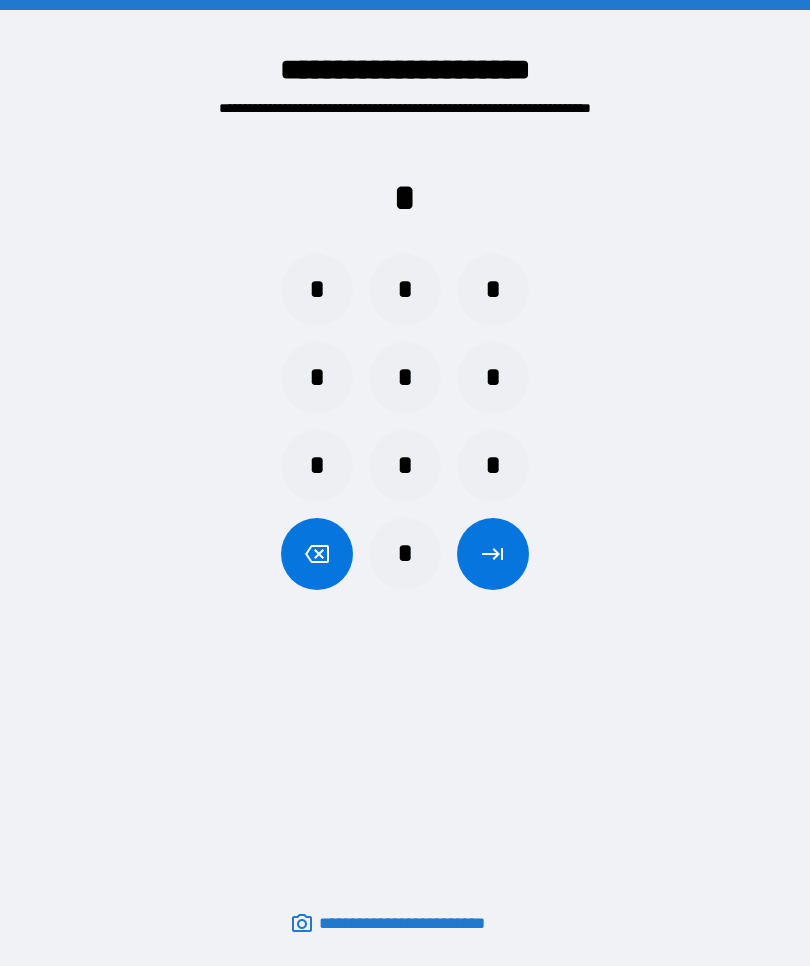 click on "*" at bounding box center (317, 290) 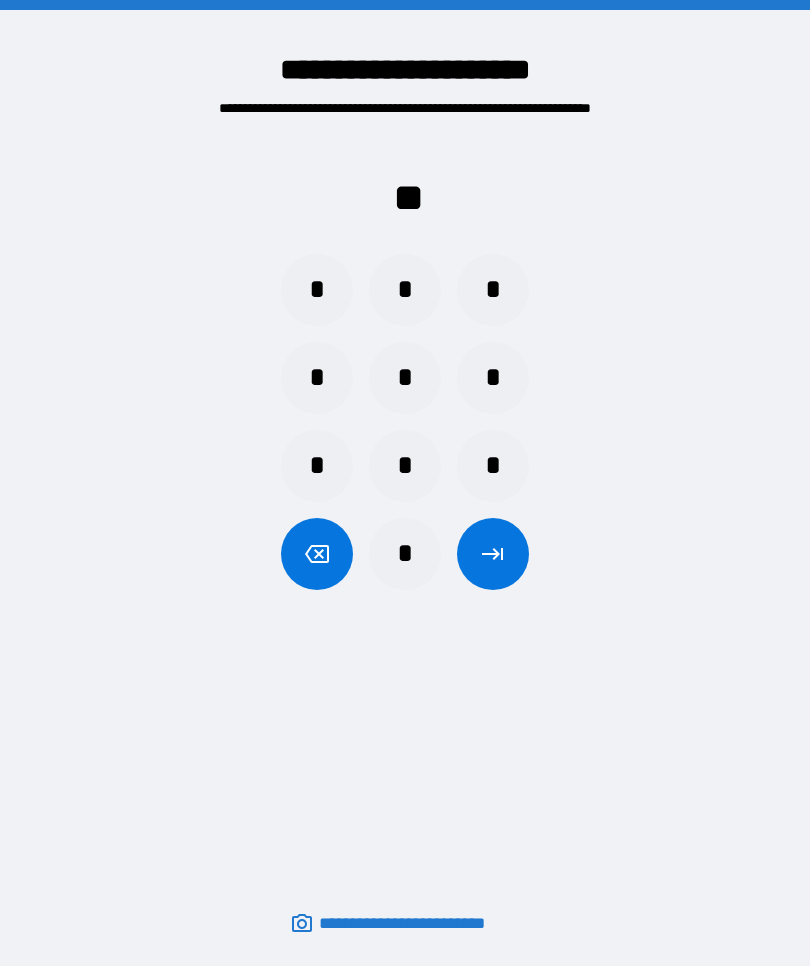 click on "*" at bounding box center [317, 290] 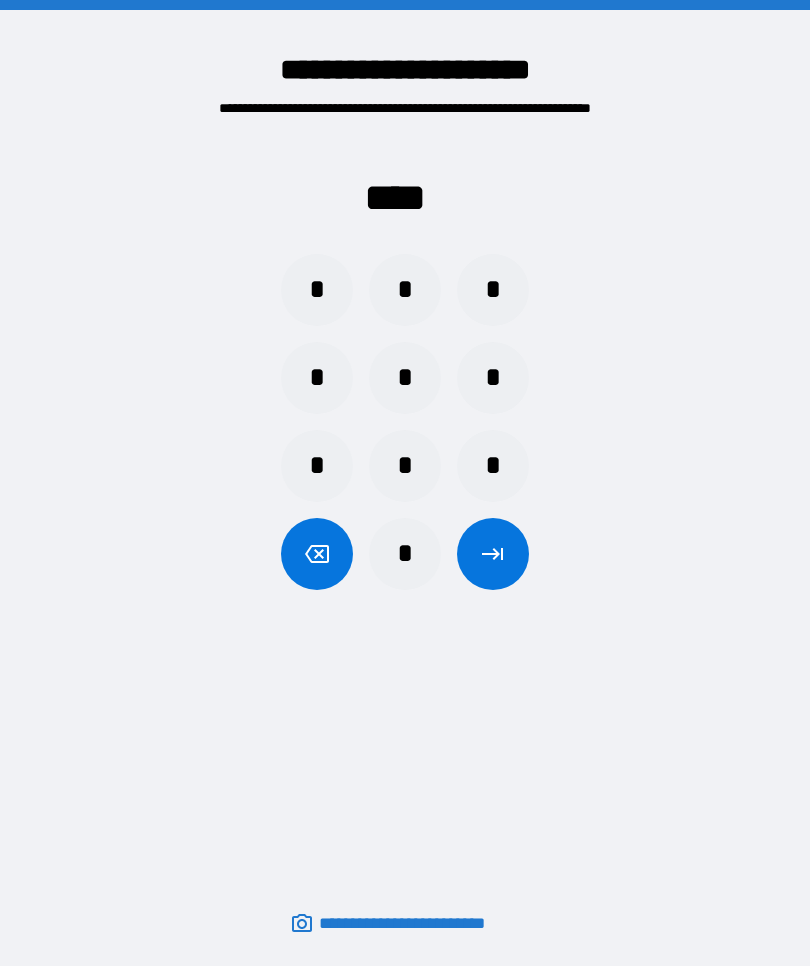 click at bounding box center [493, 554] 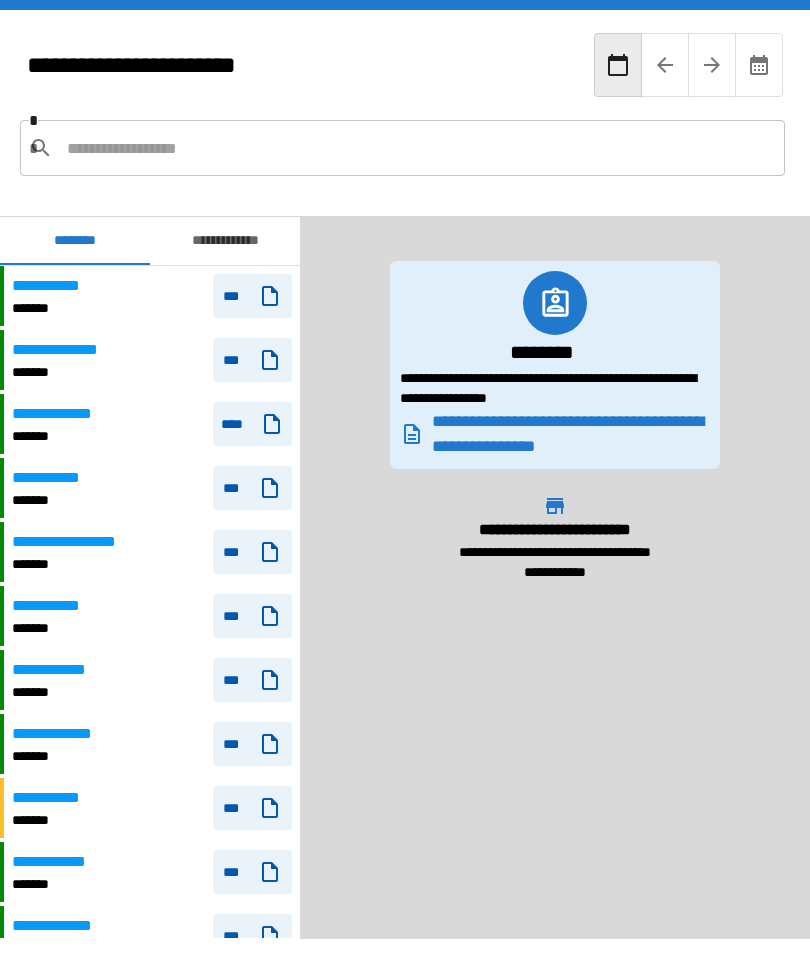 scroll, scrollTop: 2280, scrollLeft: 0, axis: vertical 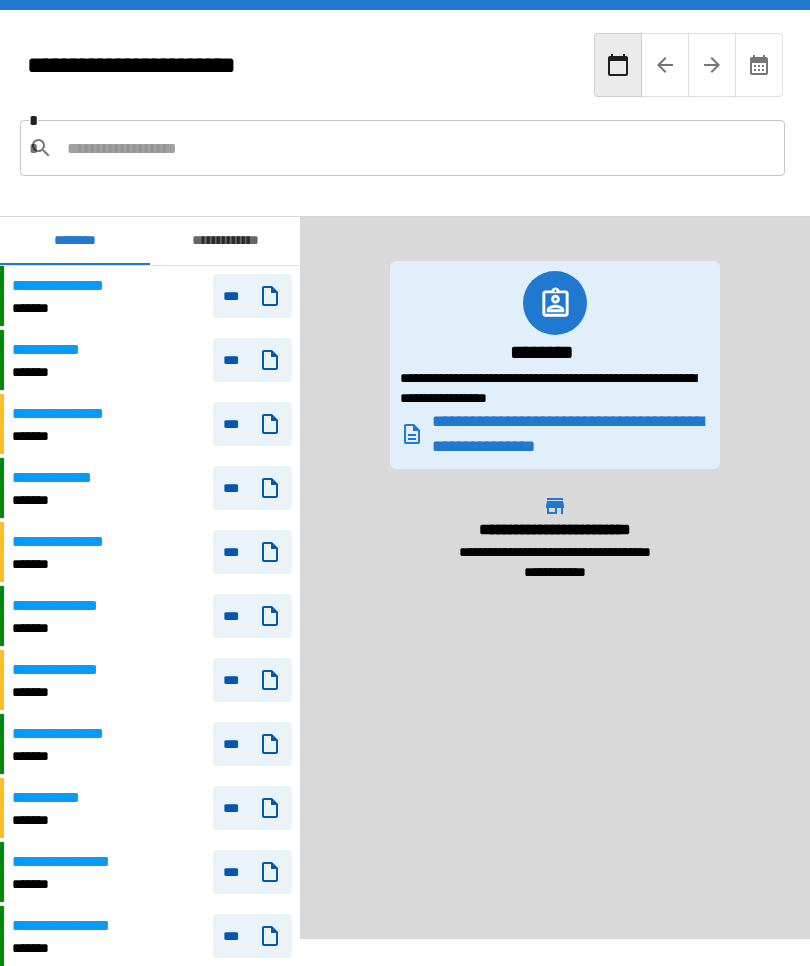 click on "*******" at bounding box center (67, 436) 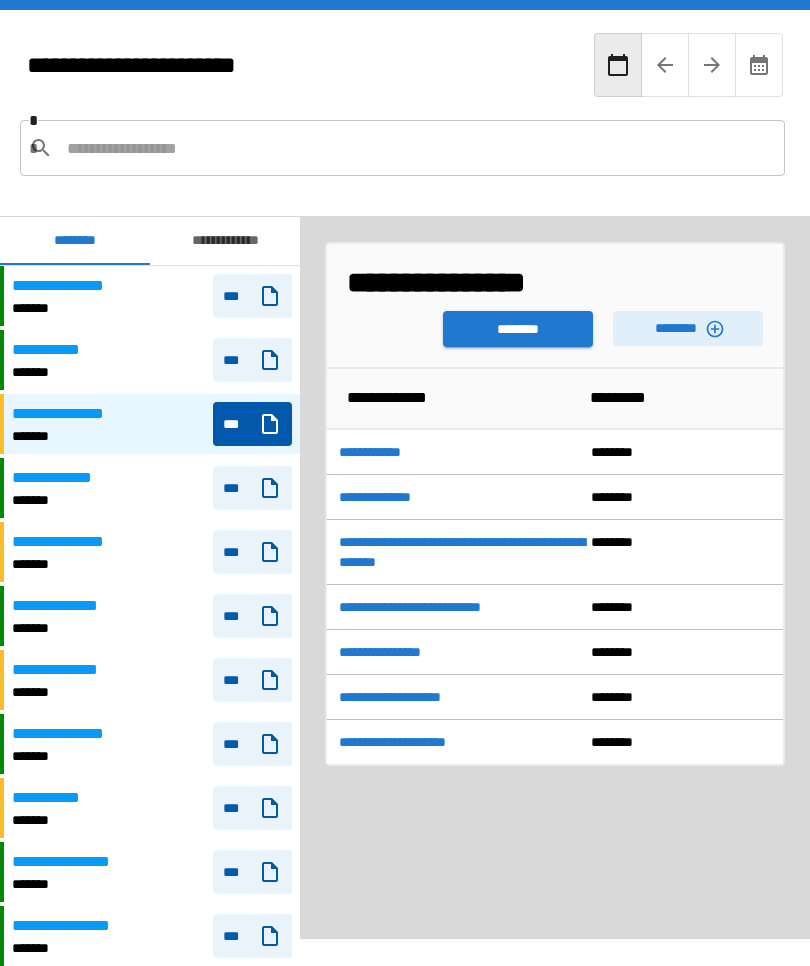 click on "********" at bounding box center [518, 329] 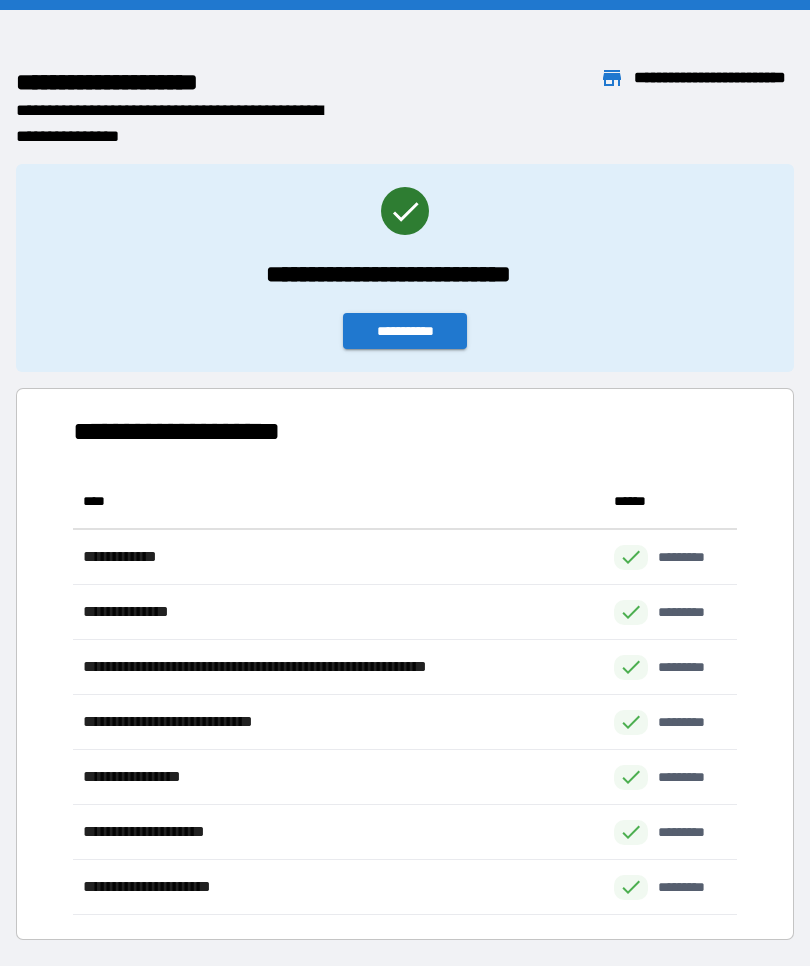 scroll, scrollTop: 441, scrollLeft: 664, axis: both 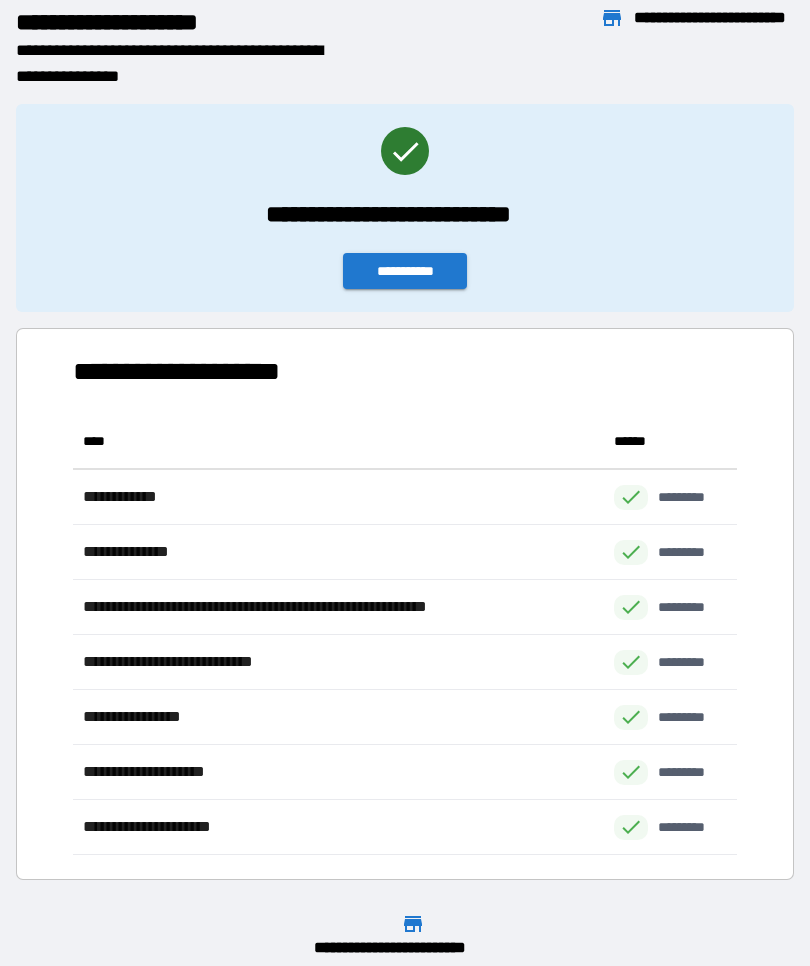 click on "**********" at bounding box center (405, 271) 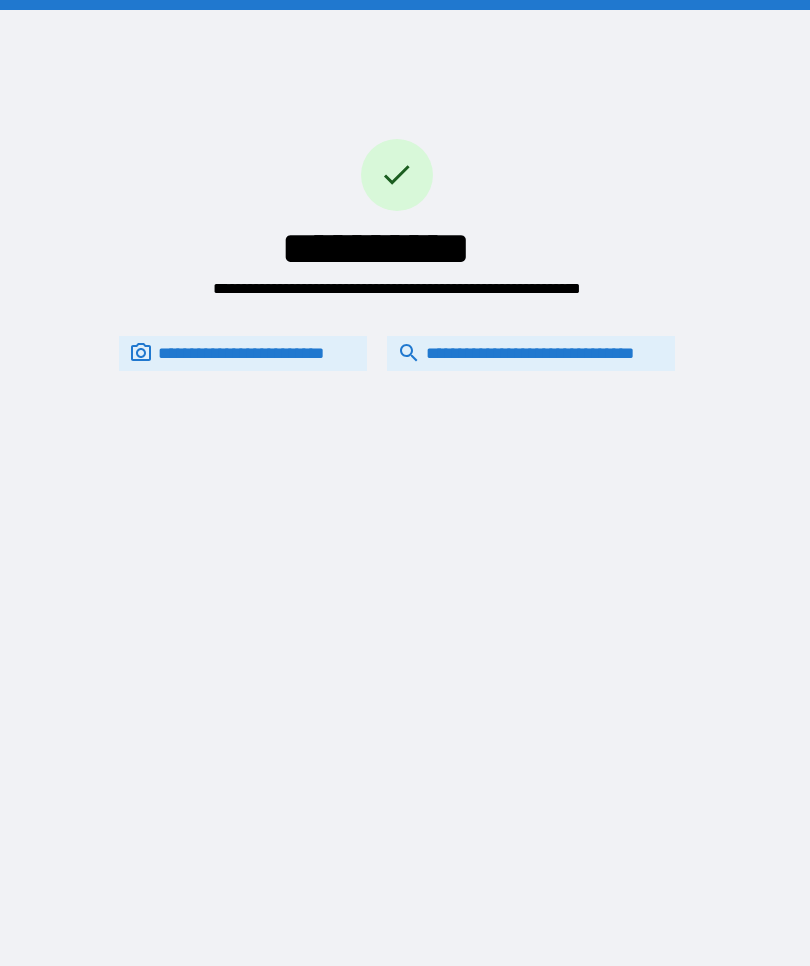 click on "**********" at bounding box center [531, 353] 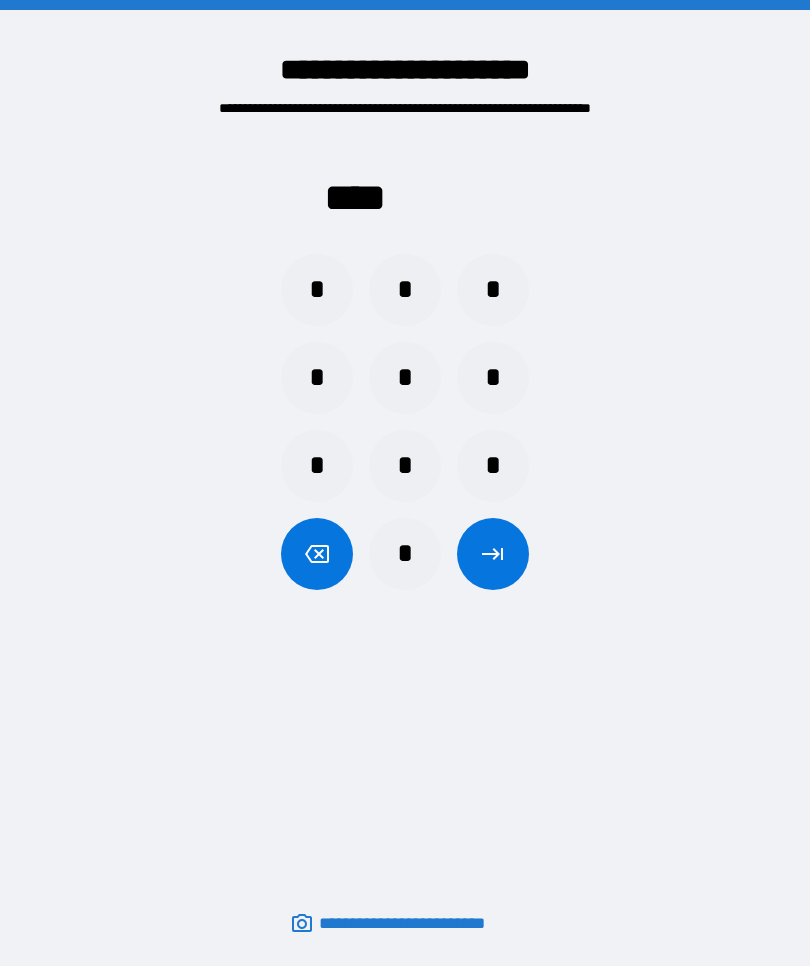 click on "*" at bounding box center (493, 378) 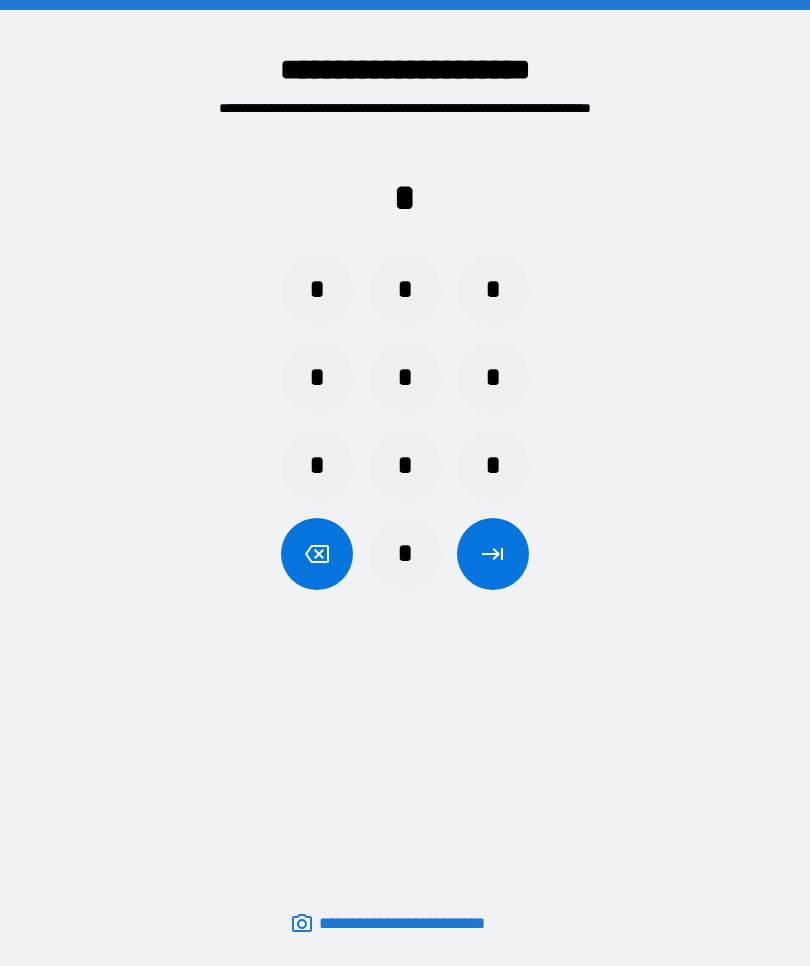 click on "*" at bounding box center (317, 290) 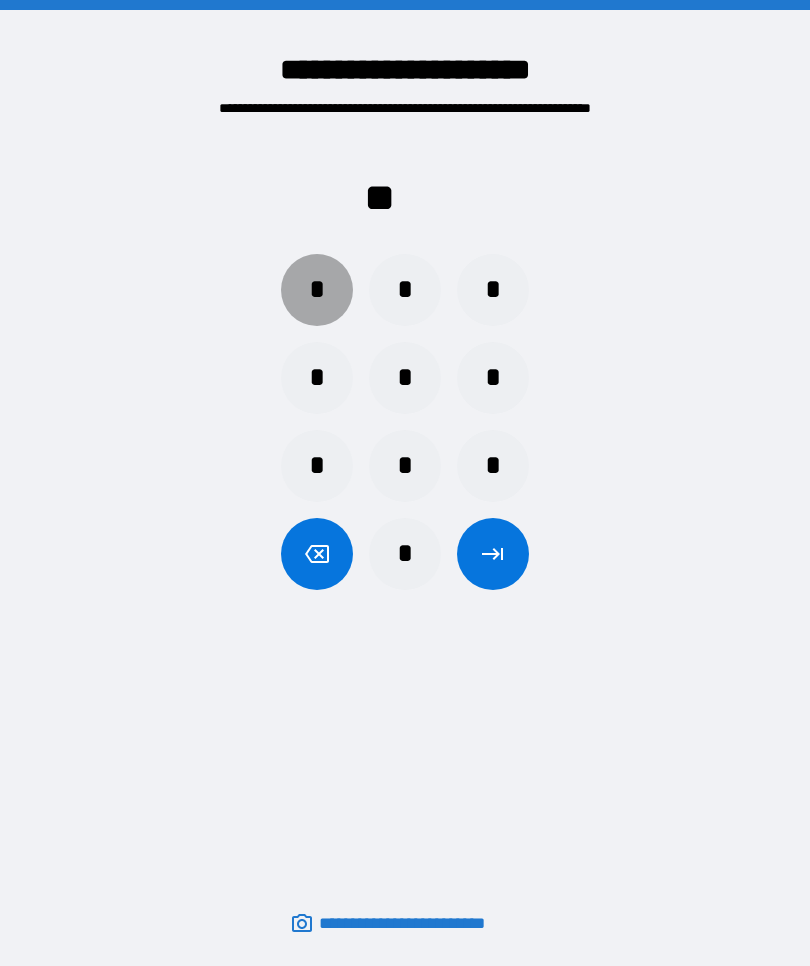 click on "*" at bounding box center [317, 290] 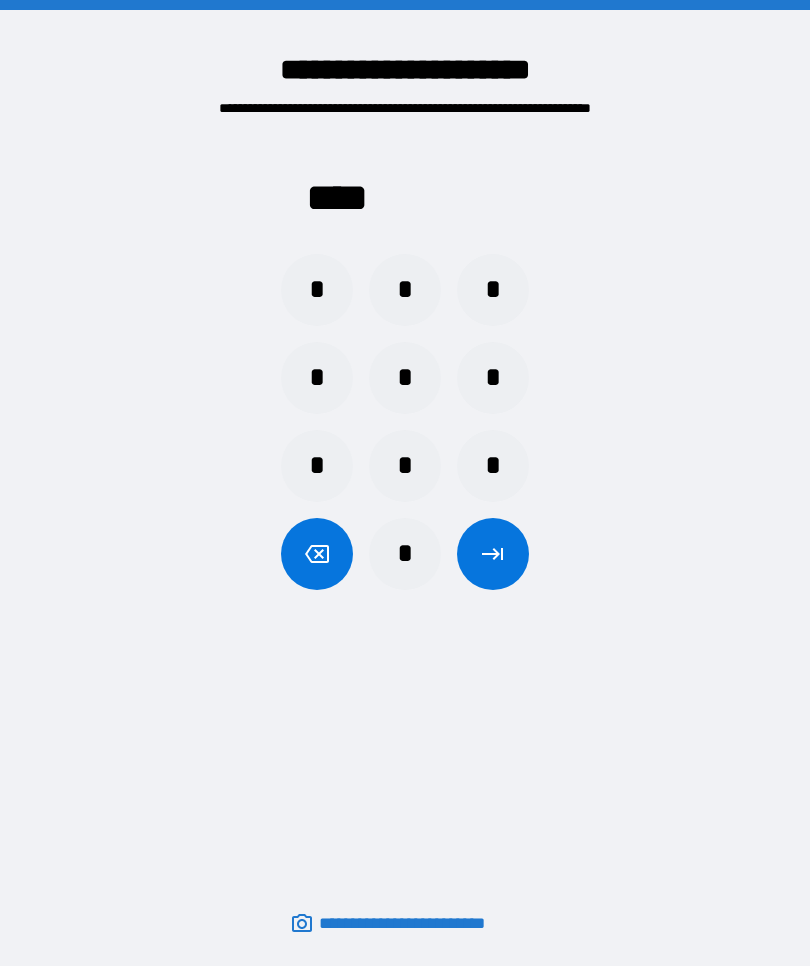 click at bounding box center (493, 554) 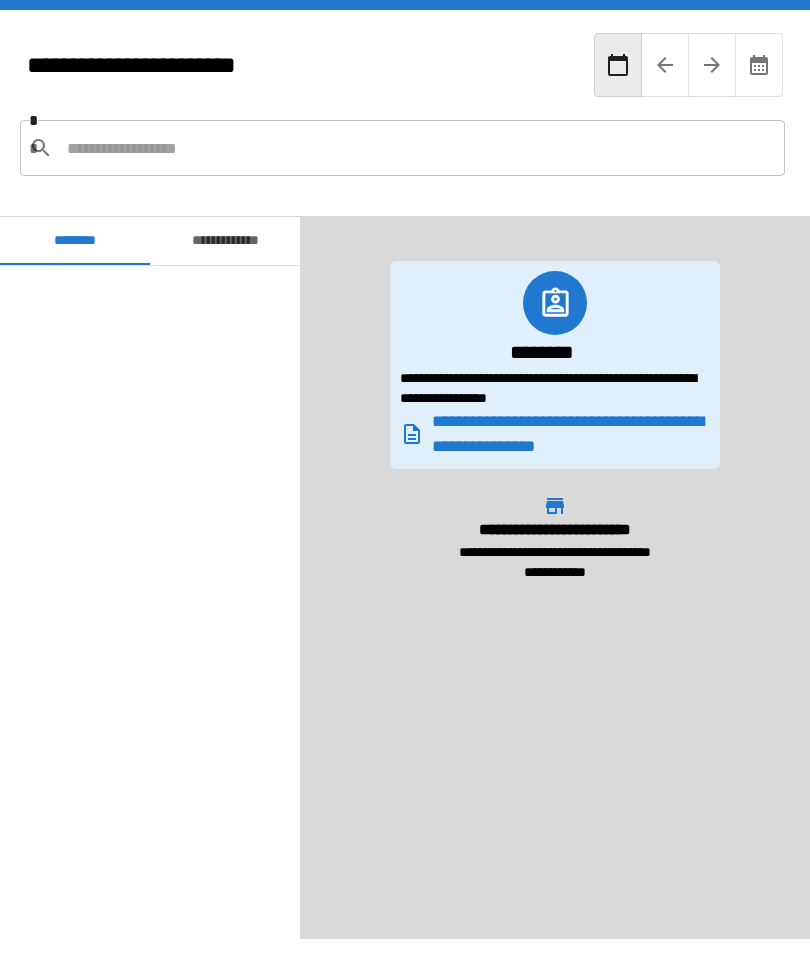 scroll, scrollTop: 2220, scrollLeft: 0, axis: vertical 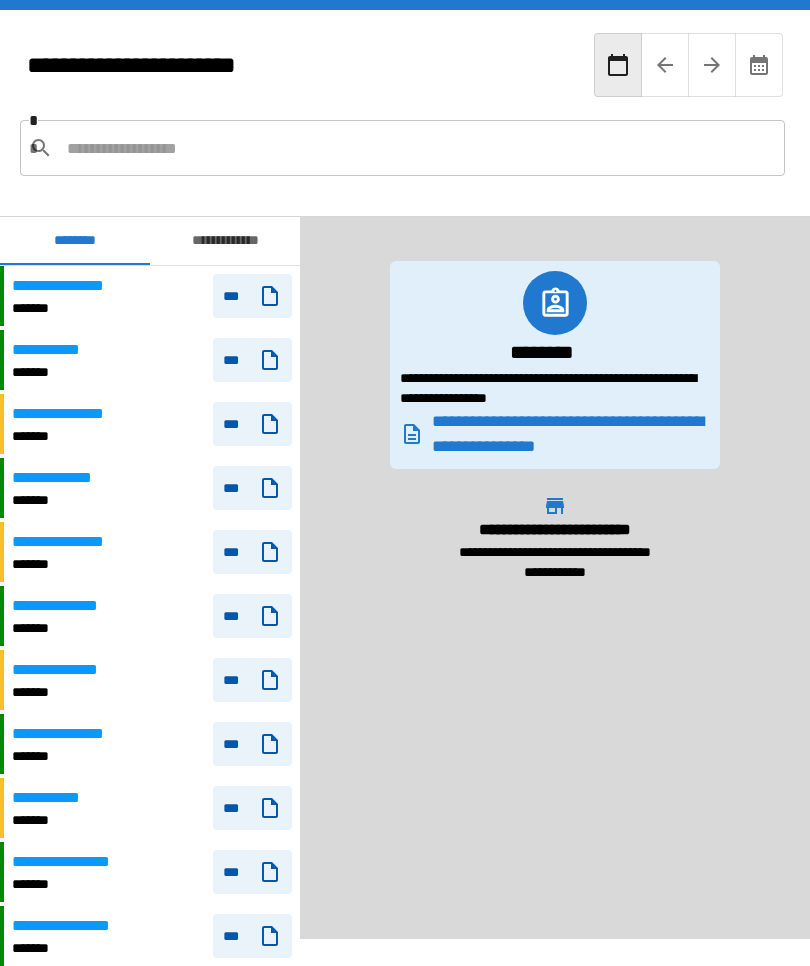 click at bounding box center (418, 148) 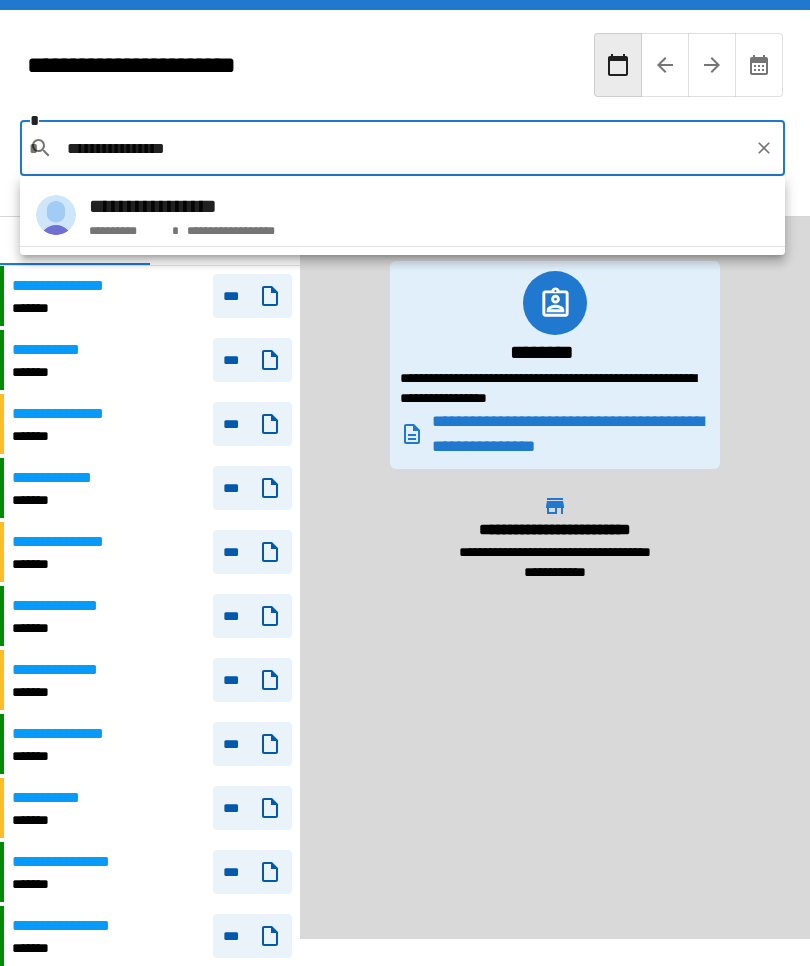 click on "**********" at bounding box center (402, 215) 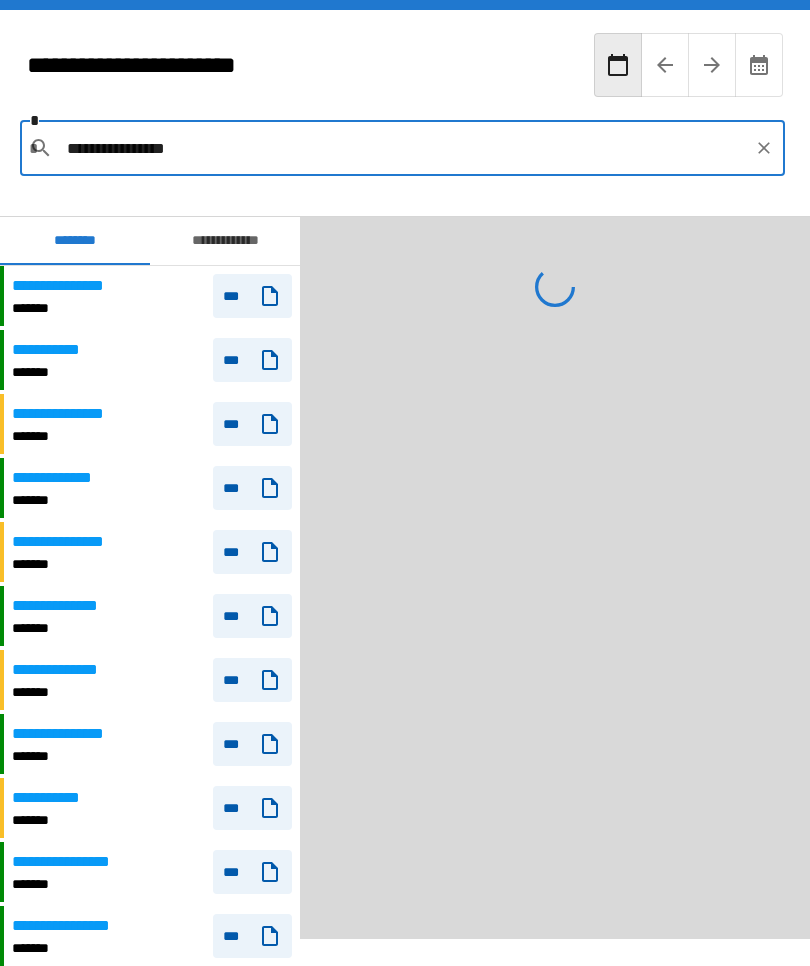 type on "**********" 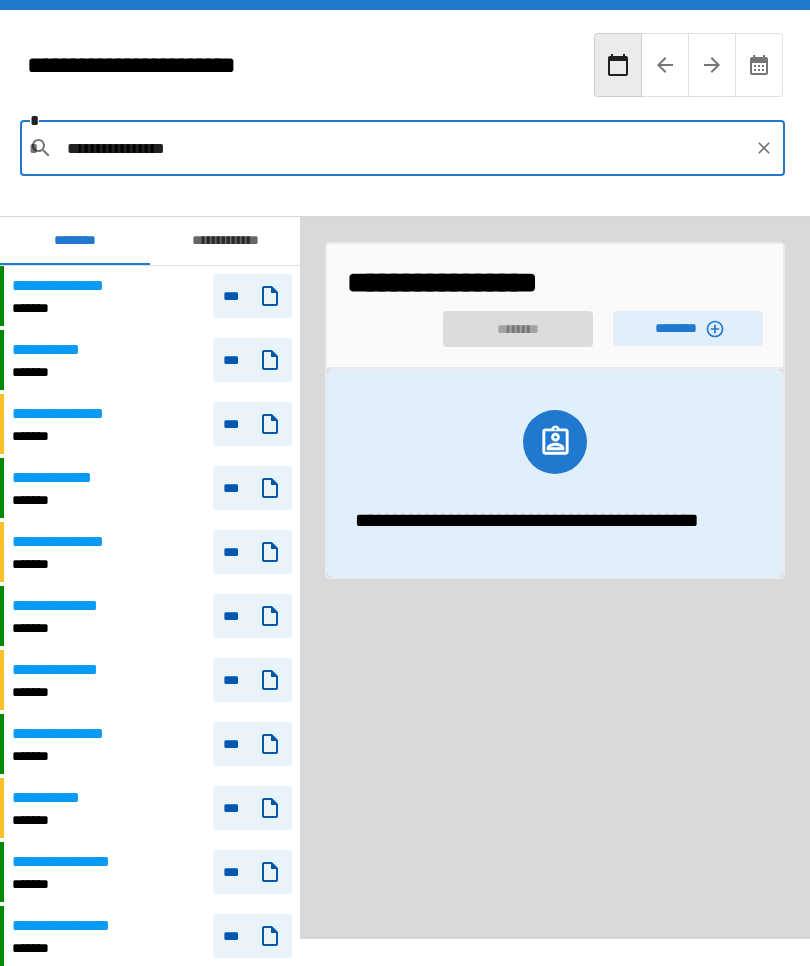 click on "********" at bounding box center [688, 328] 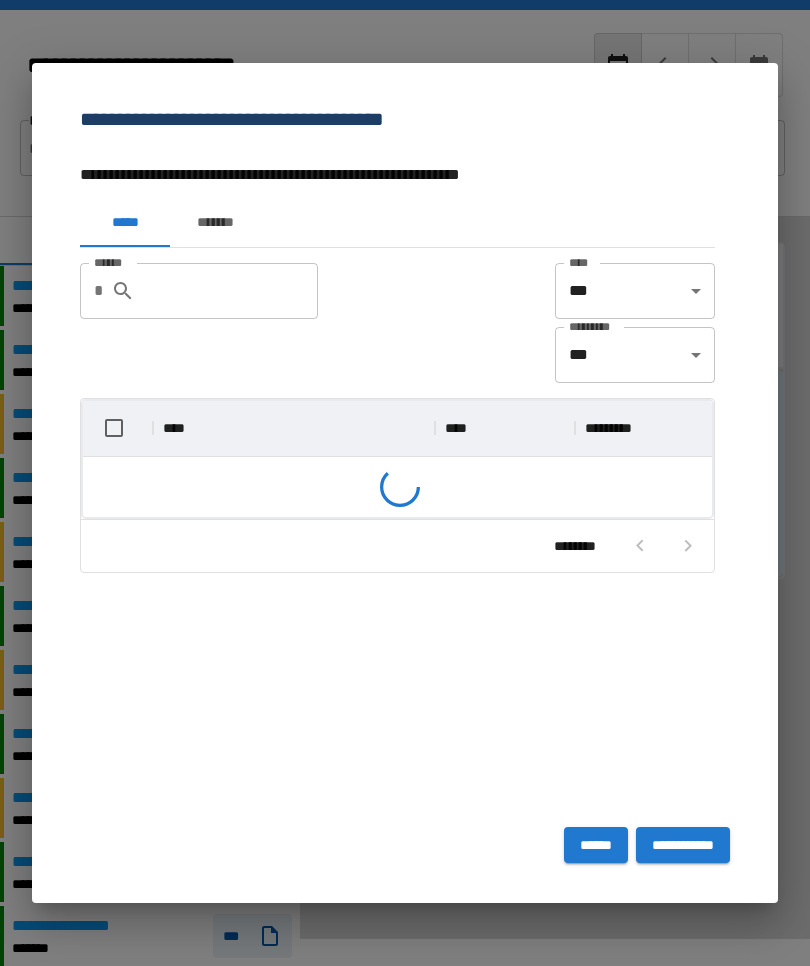 scroll, scrollTop: 116, scrollLeft: 629, axis: both 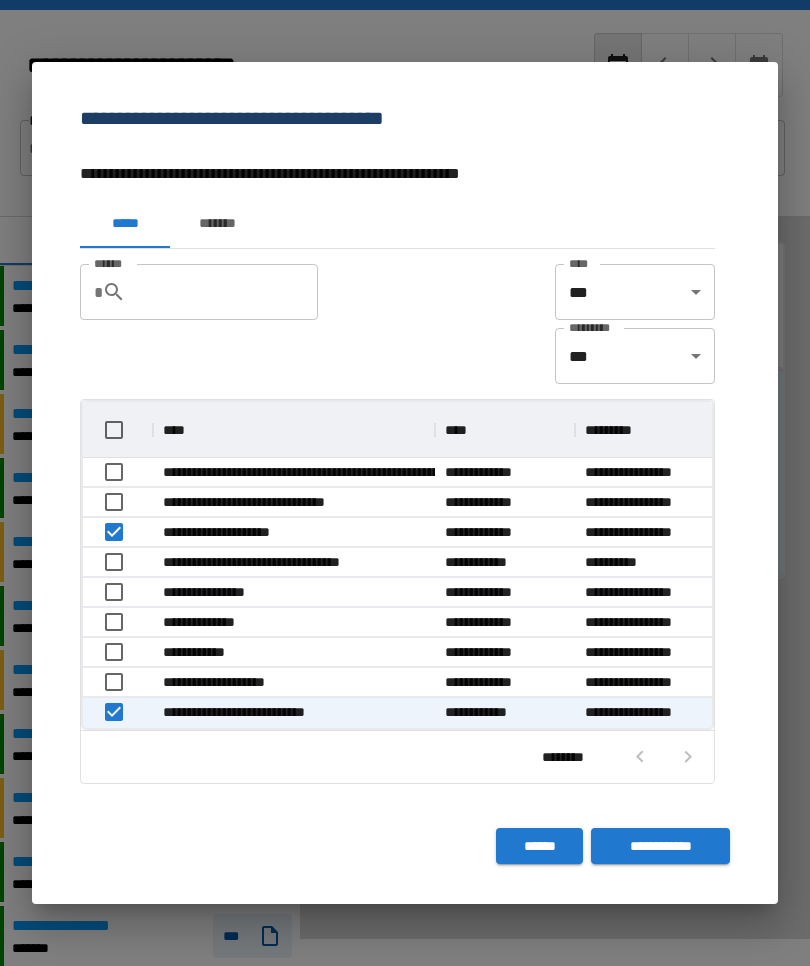 click on "**********" at bounding box center [660, 846] 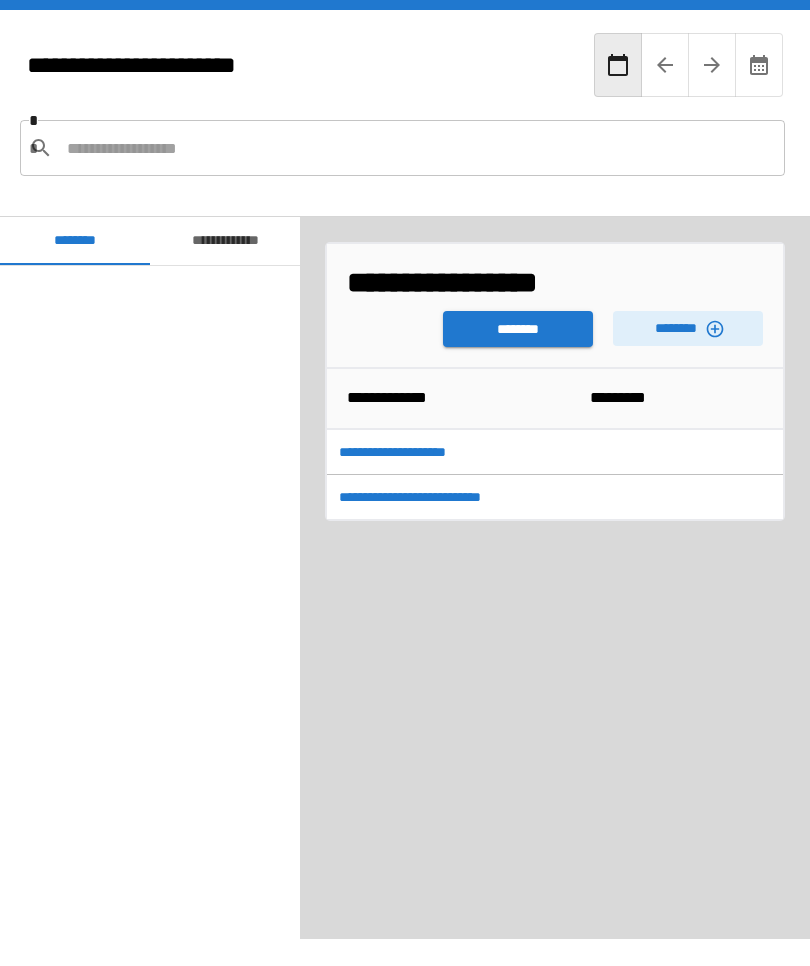 scroll, scrollTop: 2160, scrollLeft: 0, axis: vertical 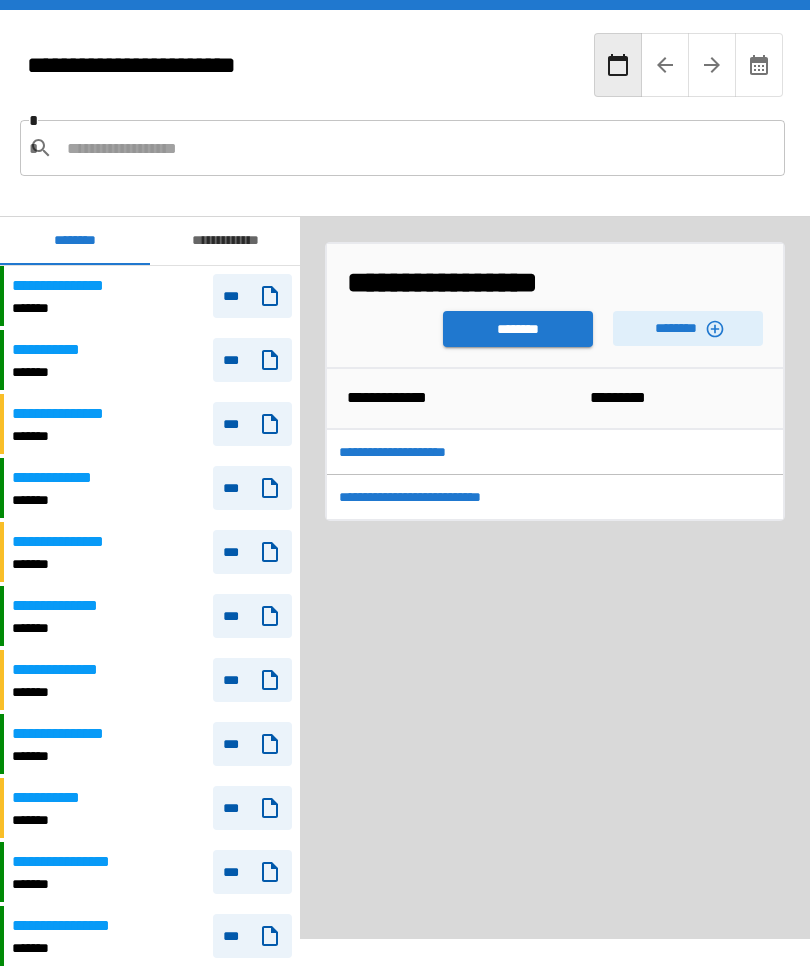 click on "********" at bounding box center [518, 329] 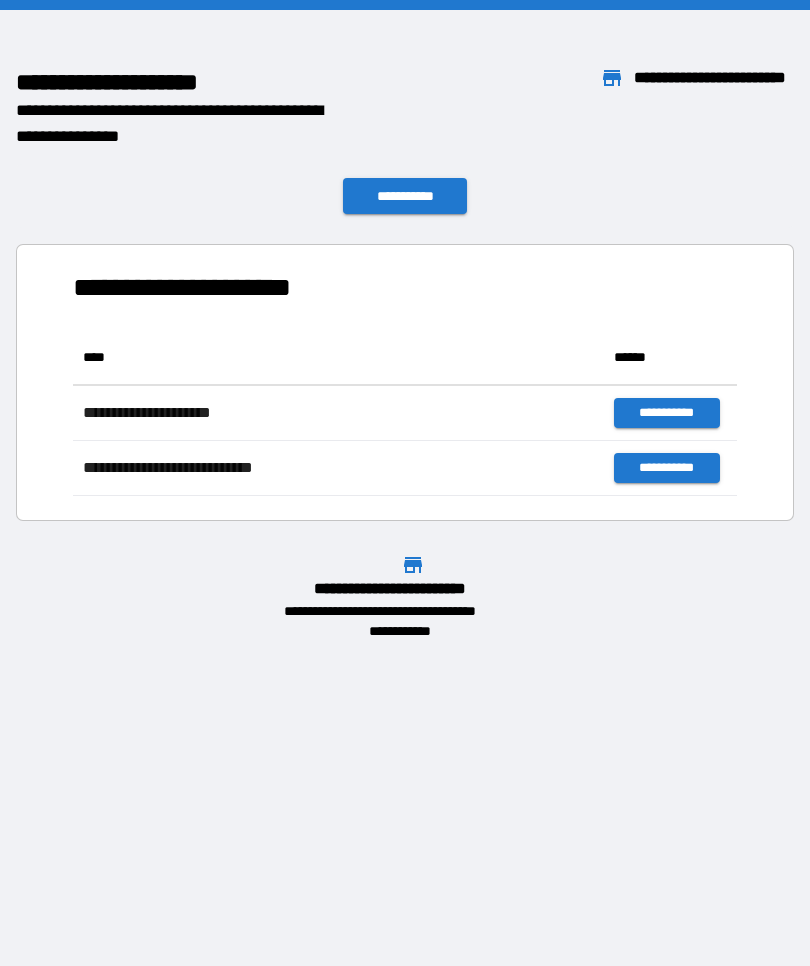 scroll, scrollTop: 166, scrollLeft: 664, axis: both 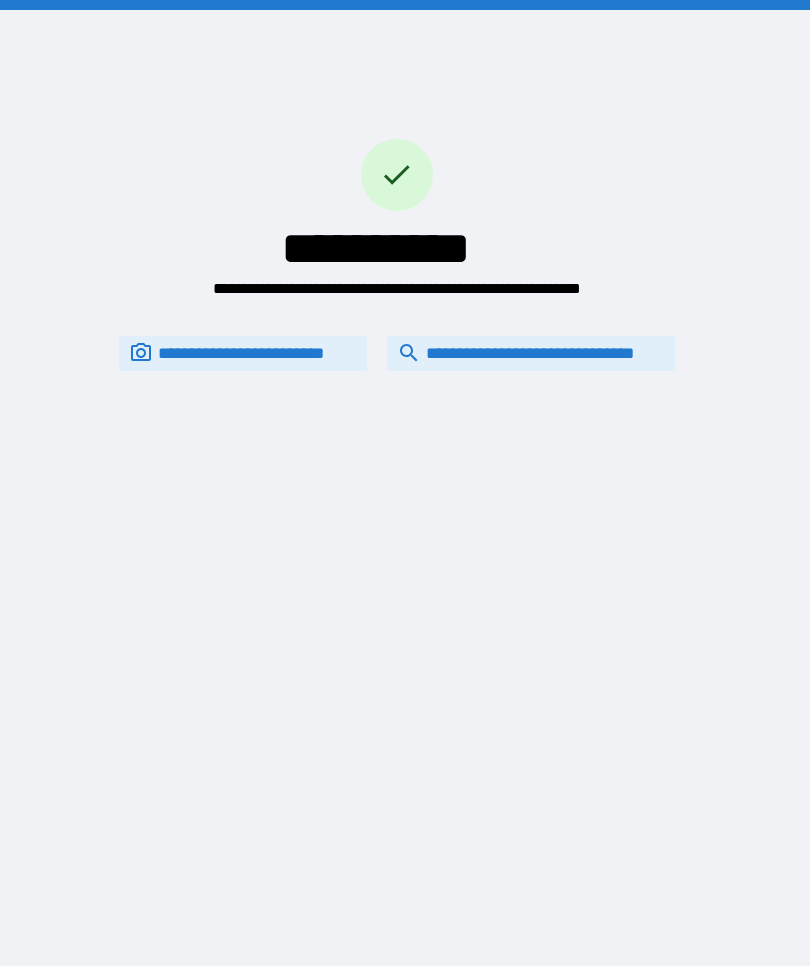 click on "**********" at bounding box center [531, 353] 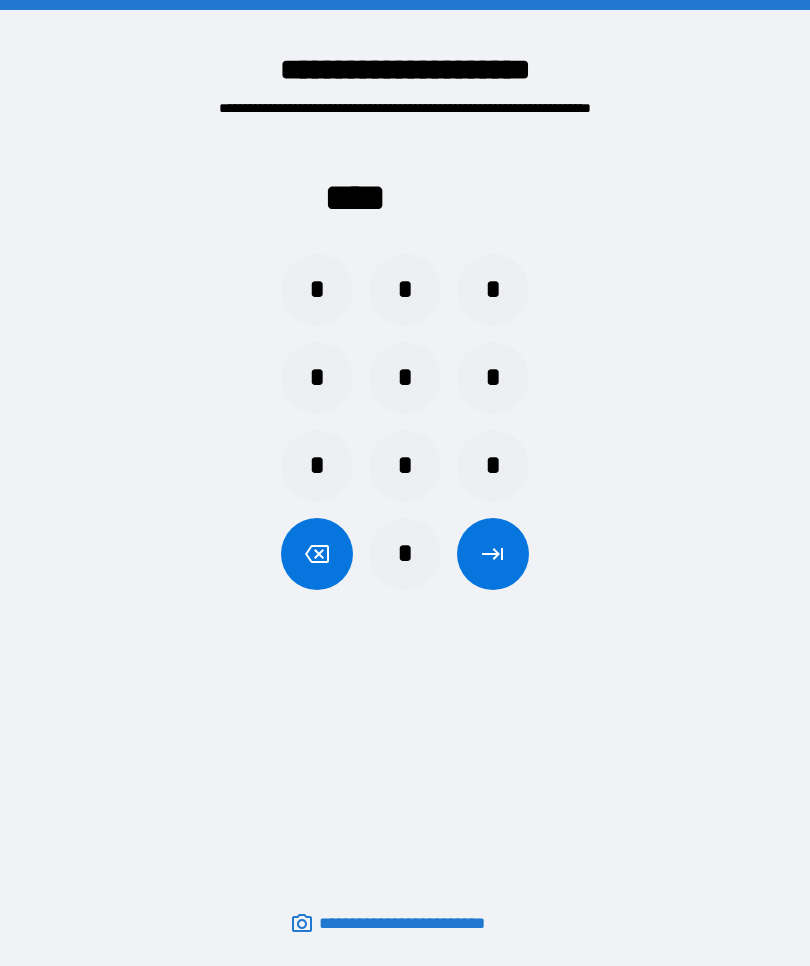 click on "*" at bounding box center [493, 378] 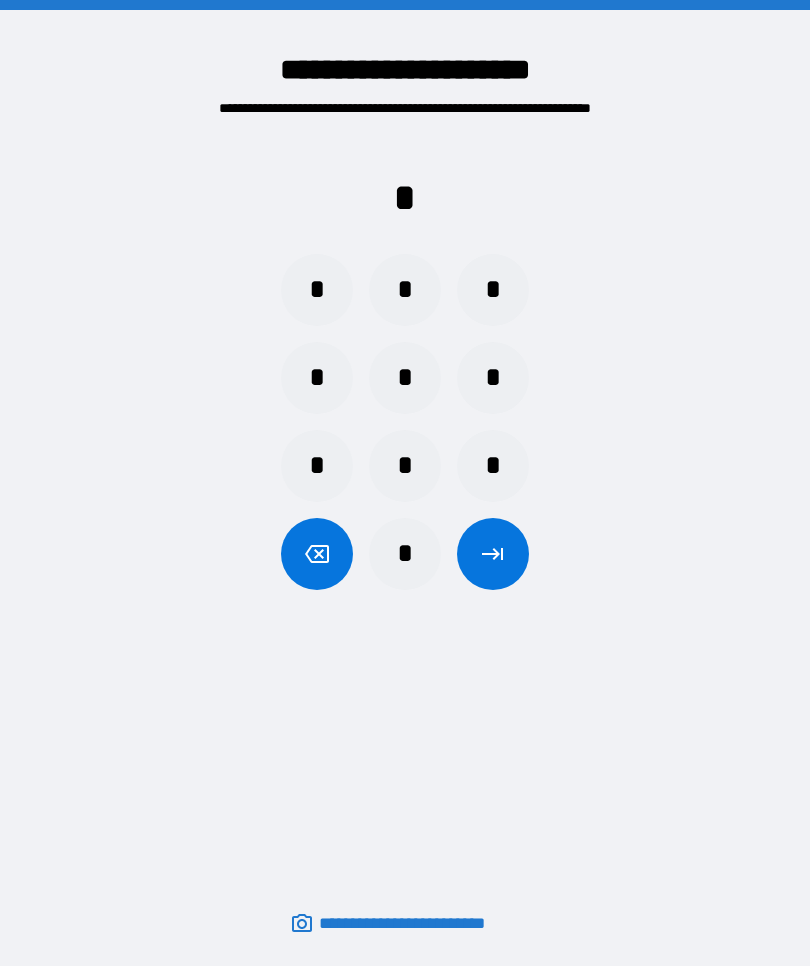click on "*" at bounding box center [317, 290] 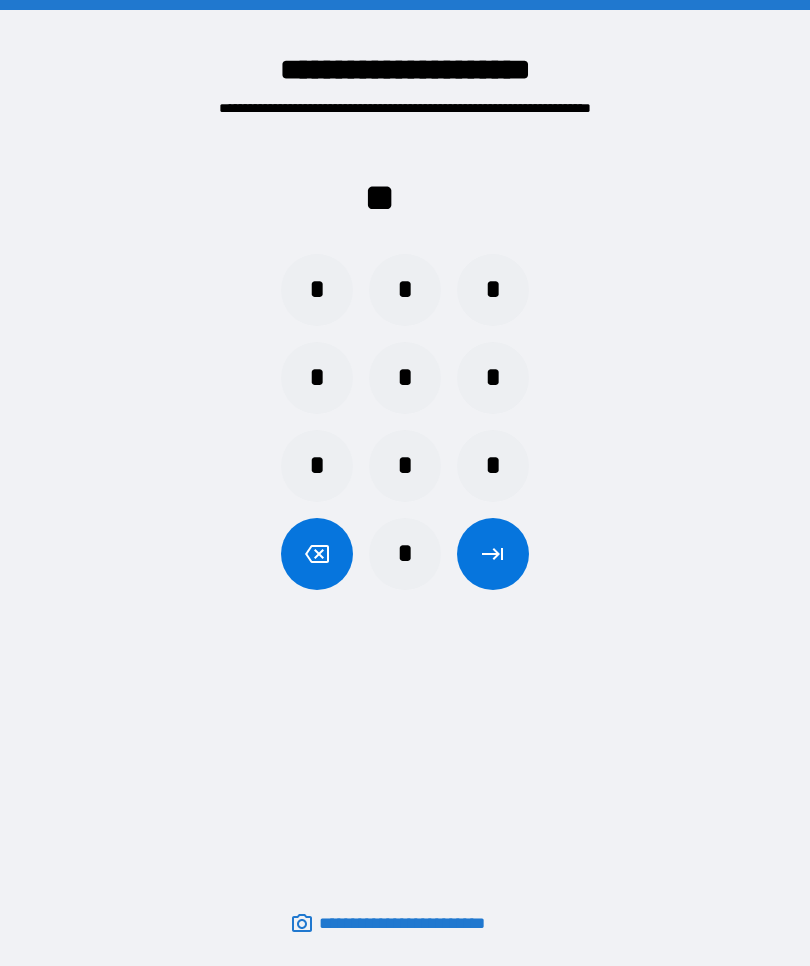 click on "*" at bounding box center (317, 290) 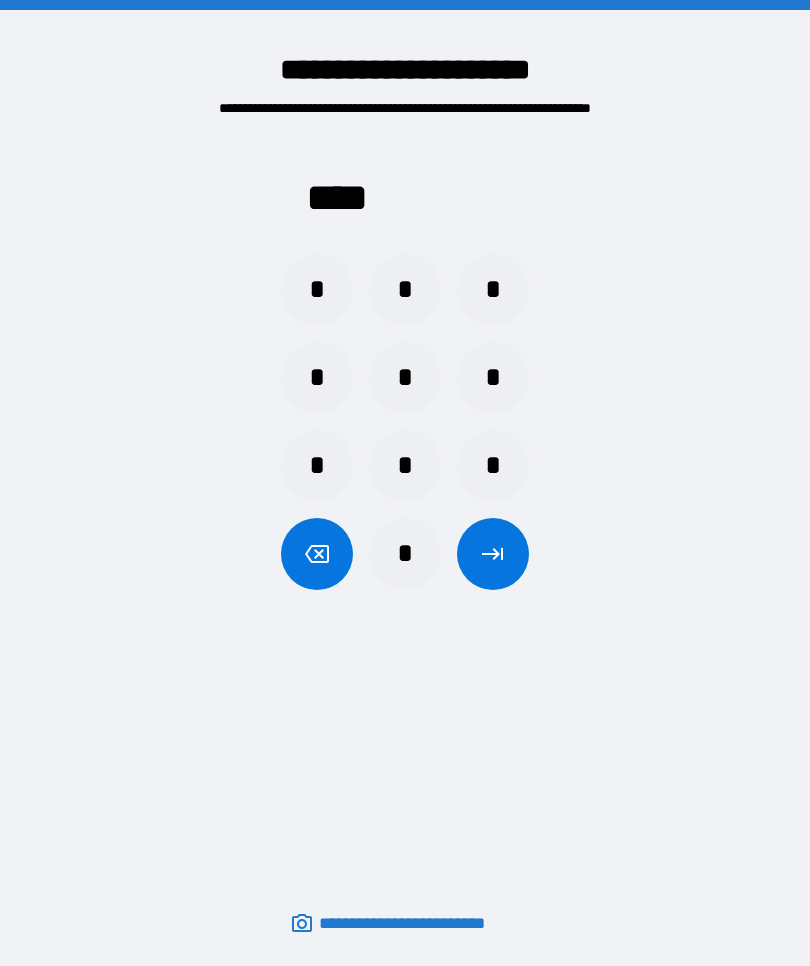 click at bounding box center [493, 554] 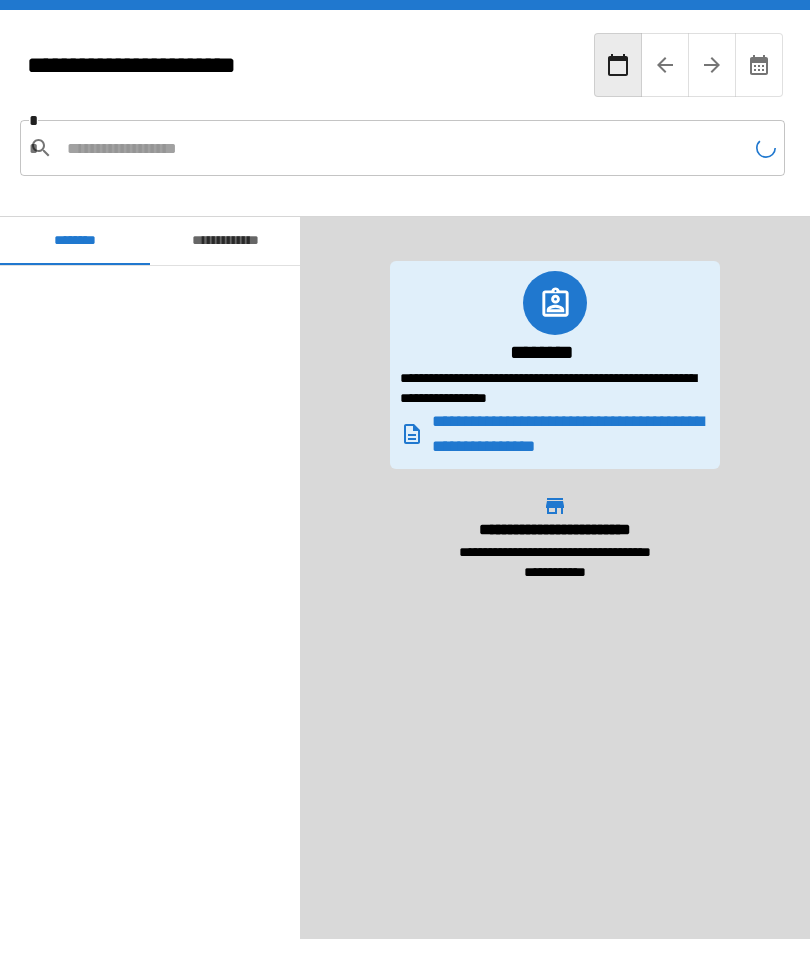 scroll, scrollTop: 2243, scrollLeft: 0, axis: vertical 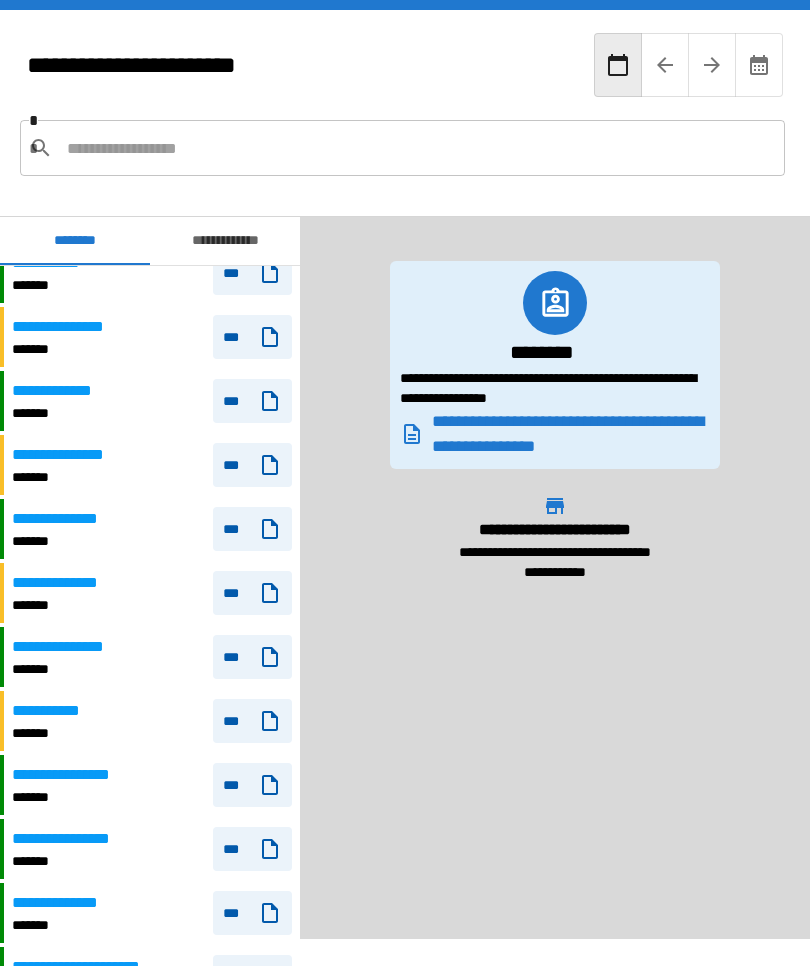 click at bounding box center [418, 148] 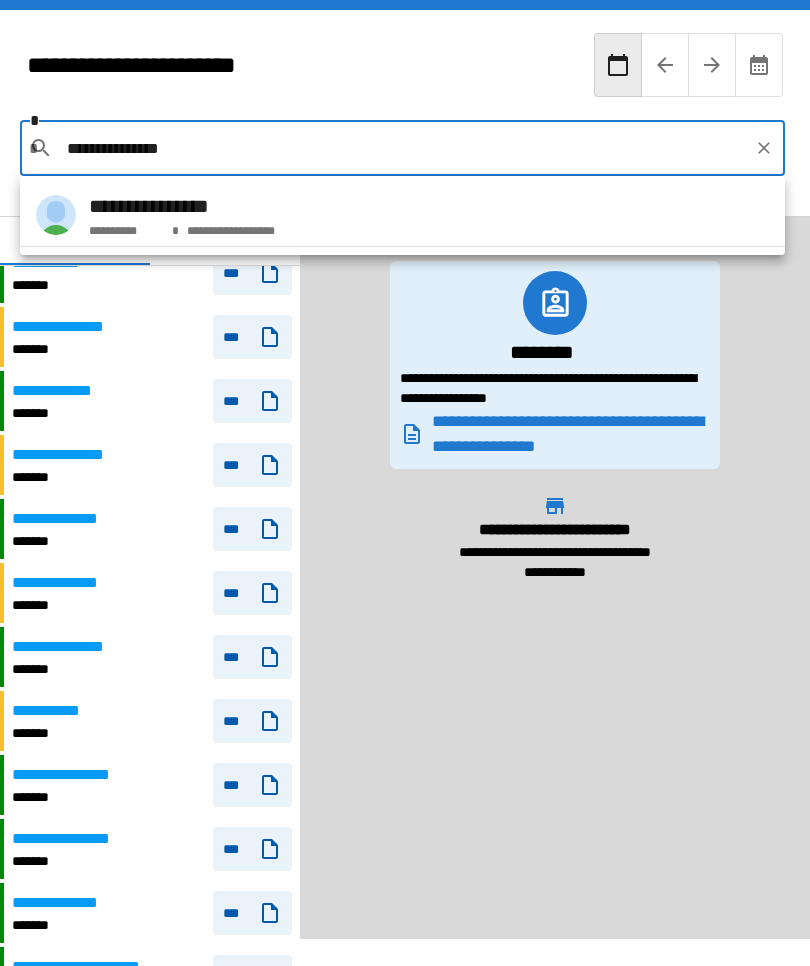 click on "**********" at bounding box center [402, 215] 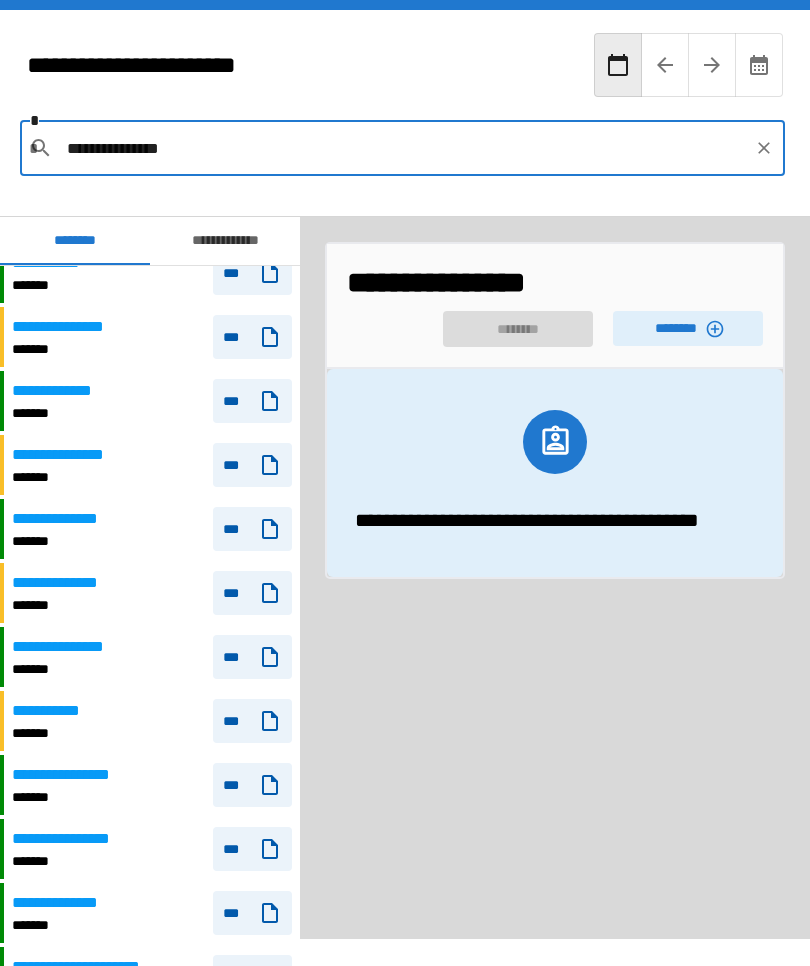click on "********" at bounding box center [688, 328] 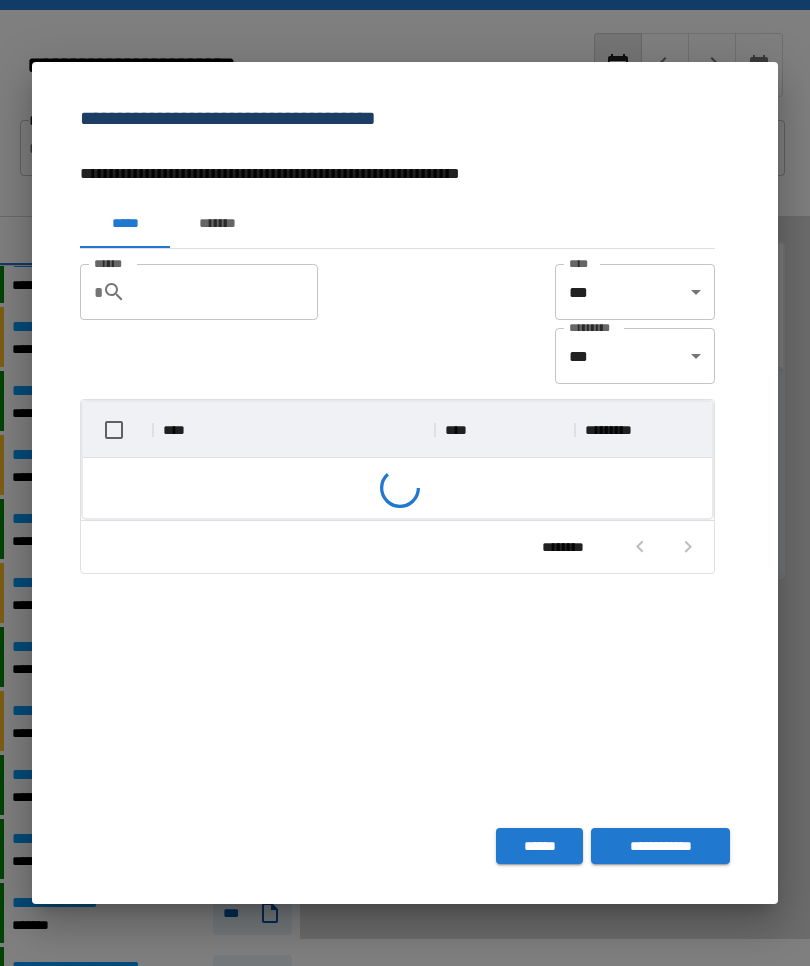 scroll, scrollTop: 1, scrollLeft: 1, axis: both 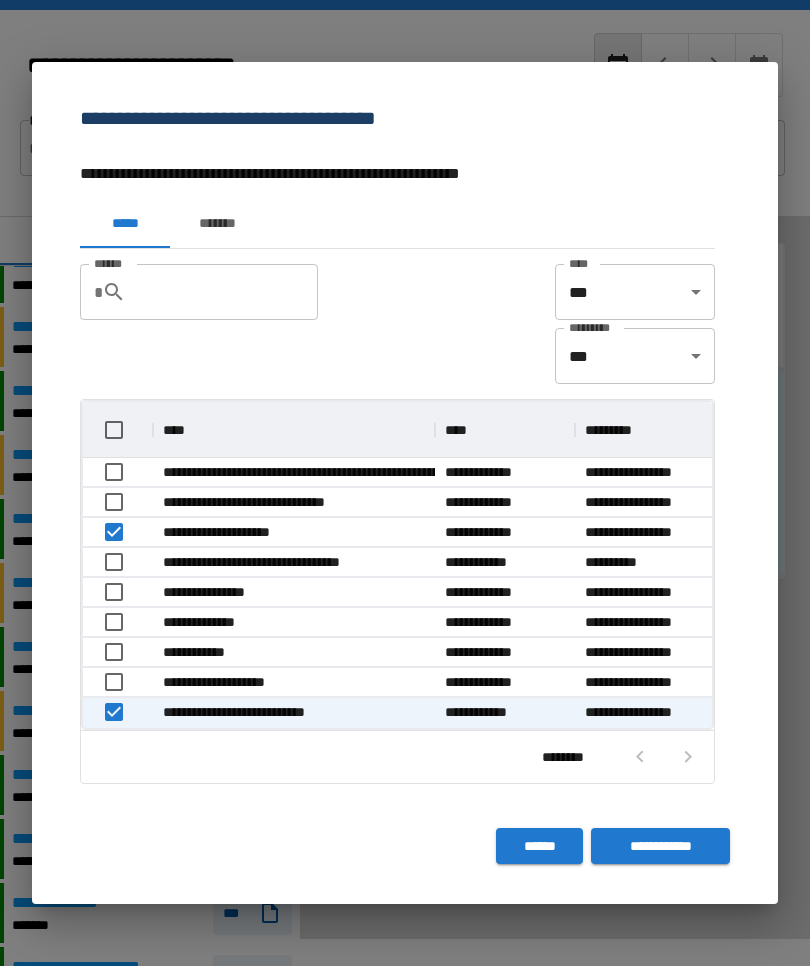 click on "**********" at bounding box center (660, 846) 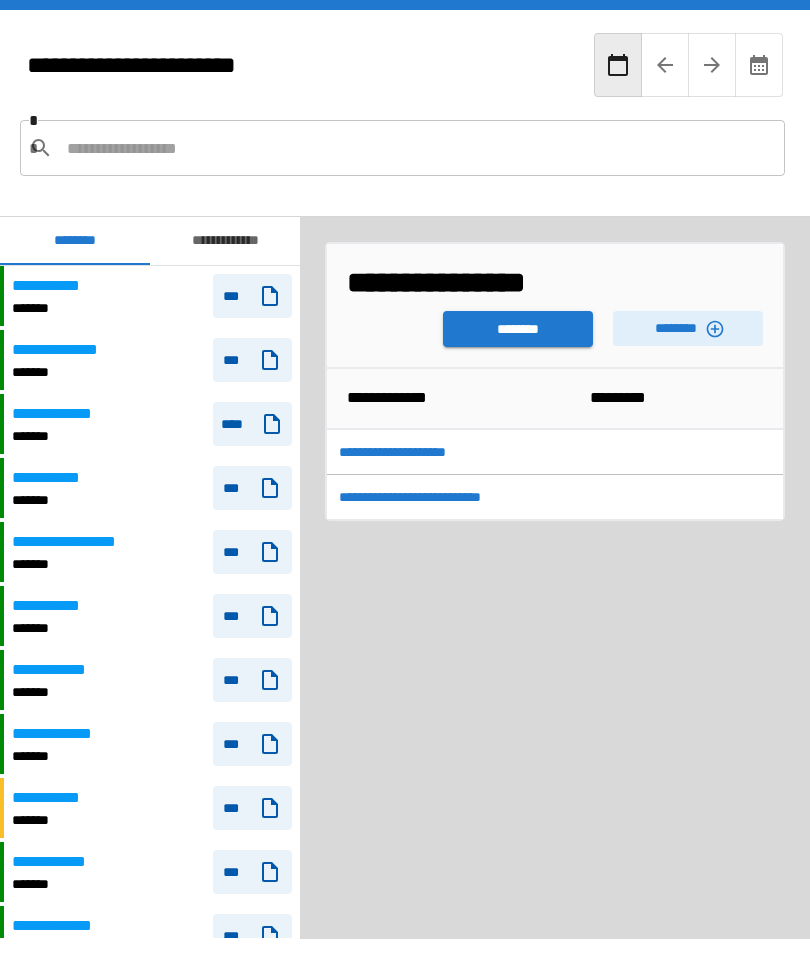 scroll, scrollTop: 2243, scrollLeft: 0, axis: vertical 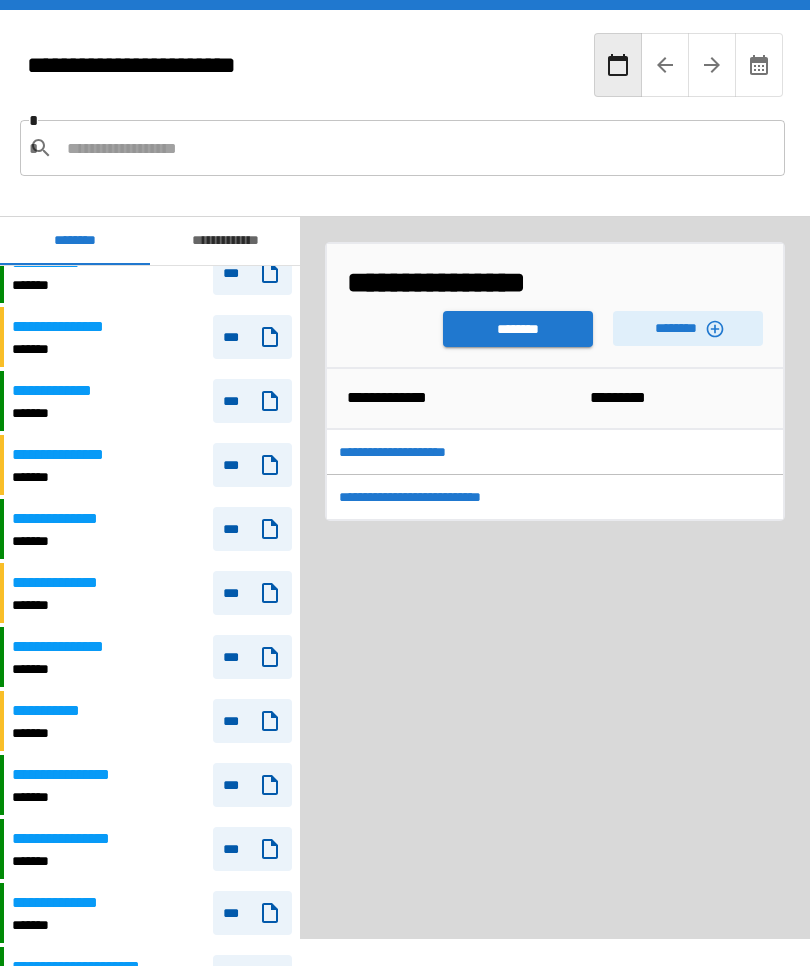 click on "********" at bounding box center (518, 329) 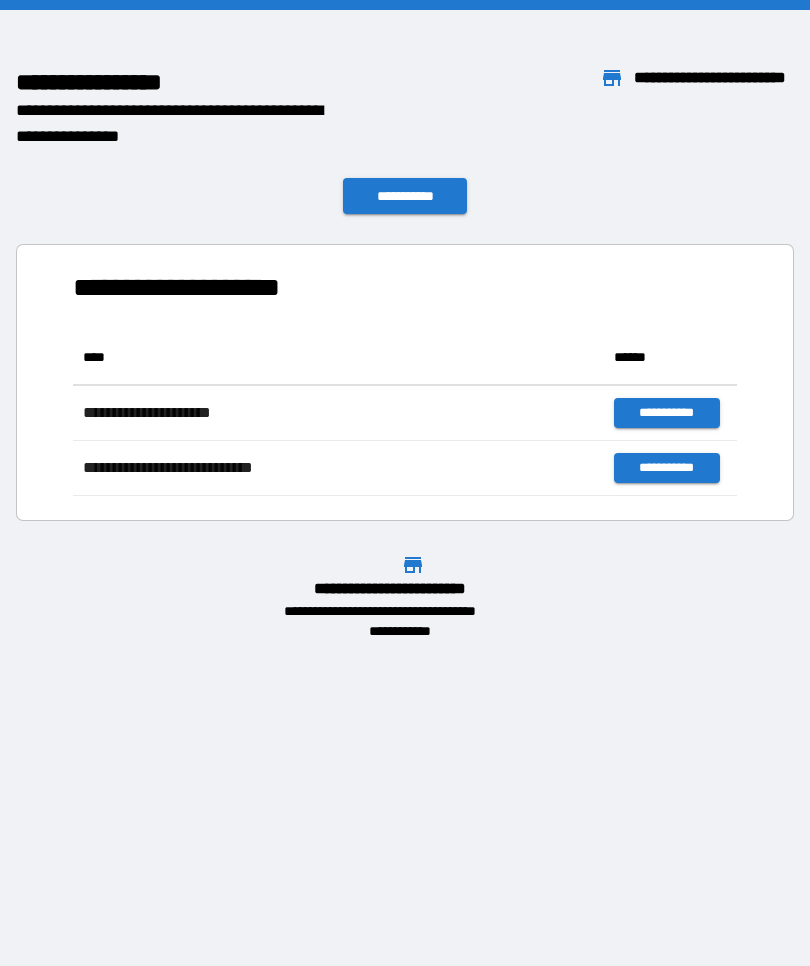 scroll, scrollTop: 166, scrollLeft: 664, axis: both 